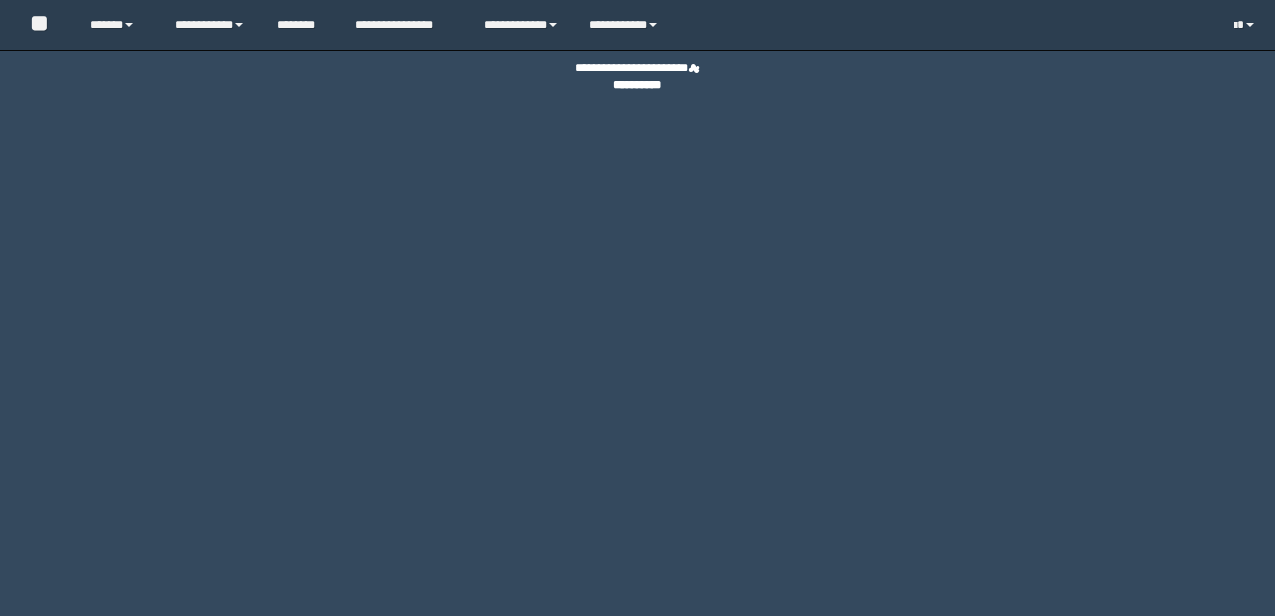 scroll, scrollTop: 0, scrollLeft: 0, axis: both 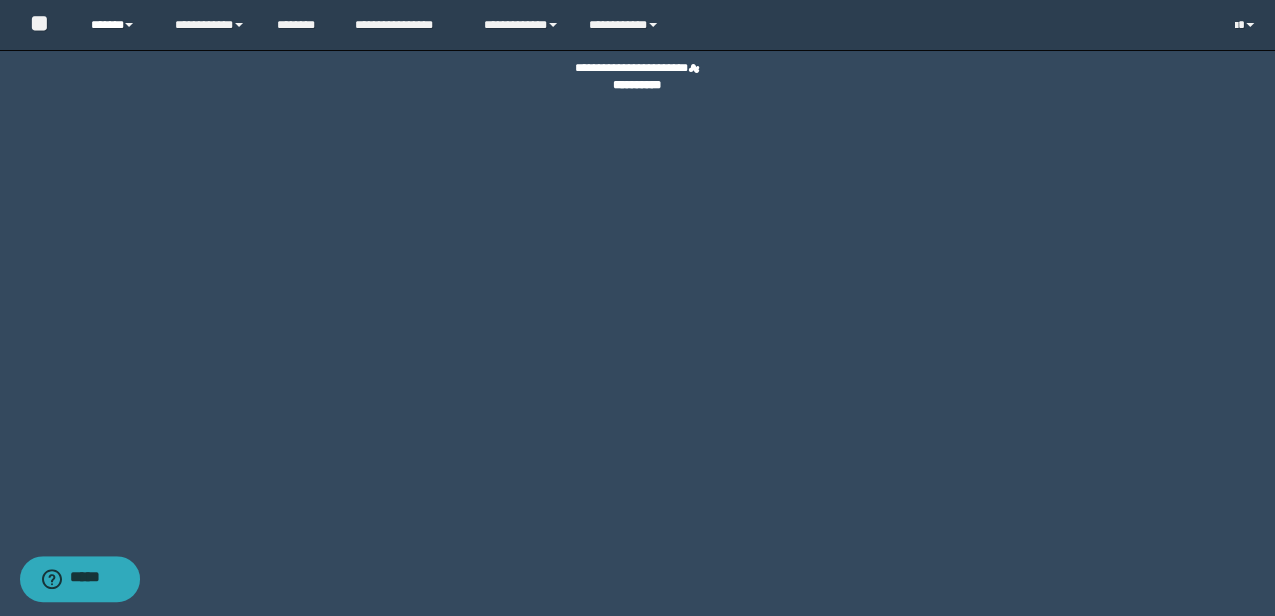 click on "******" at bounding box center (117, 25) 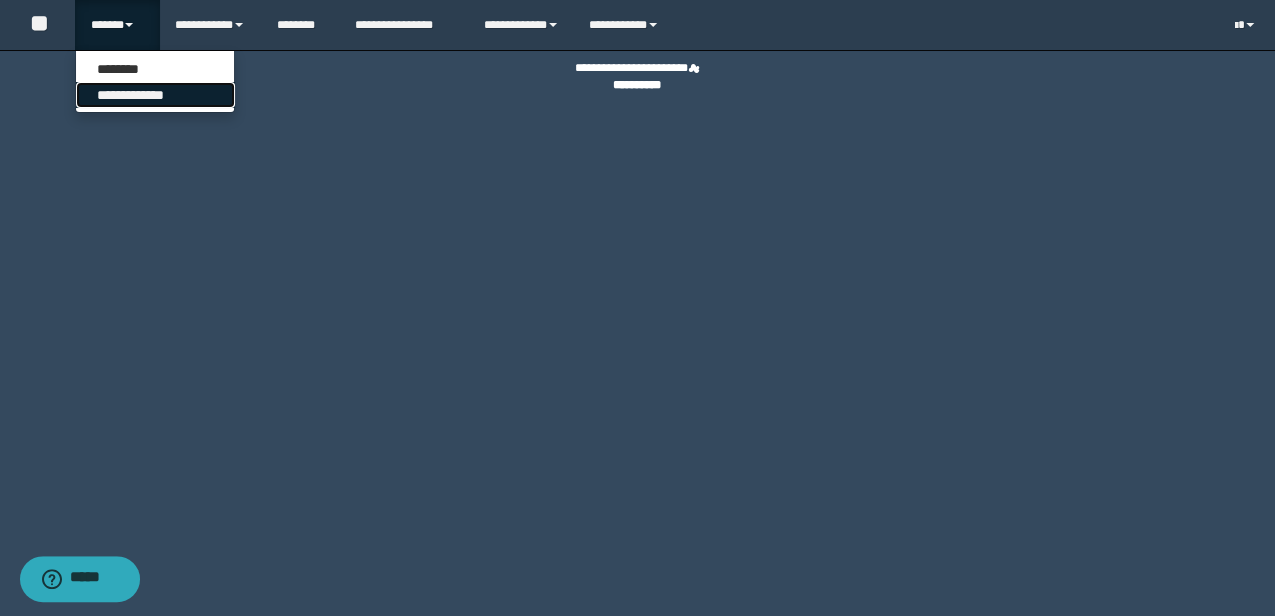 click on "**********" at bounding box center (155, 95) 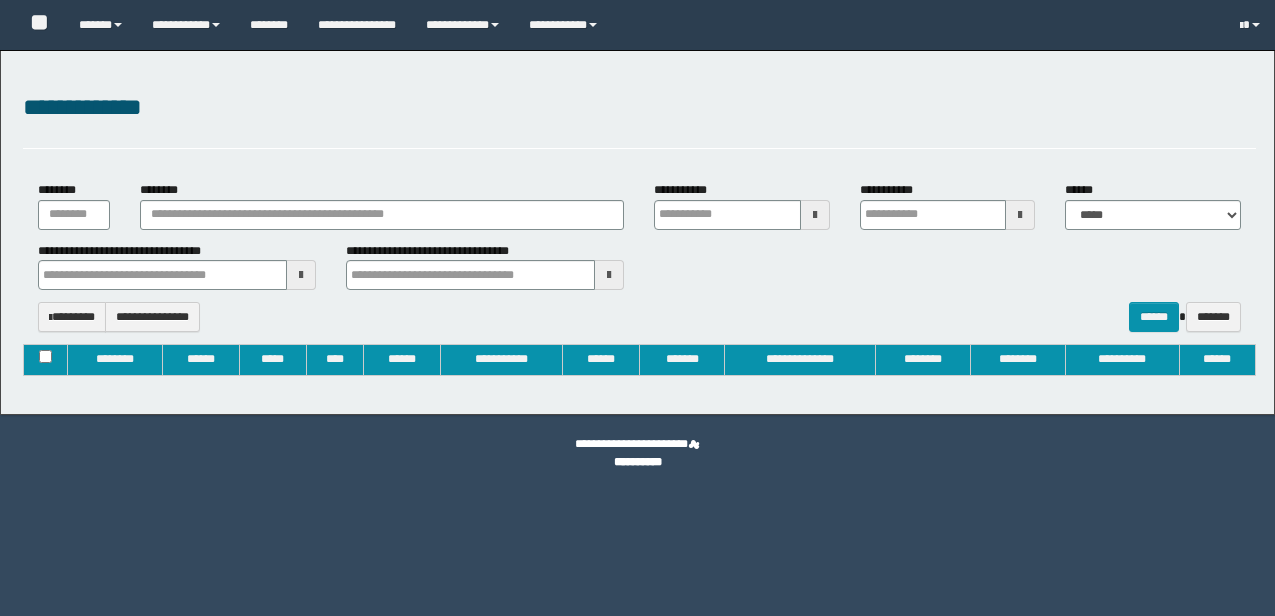 type on "**********" 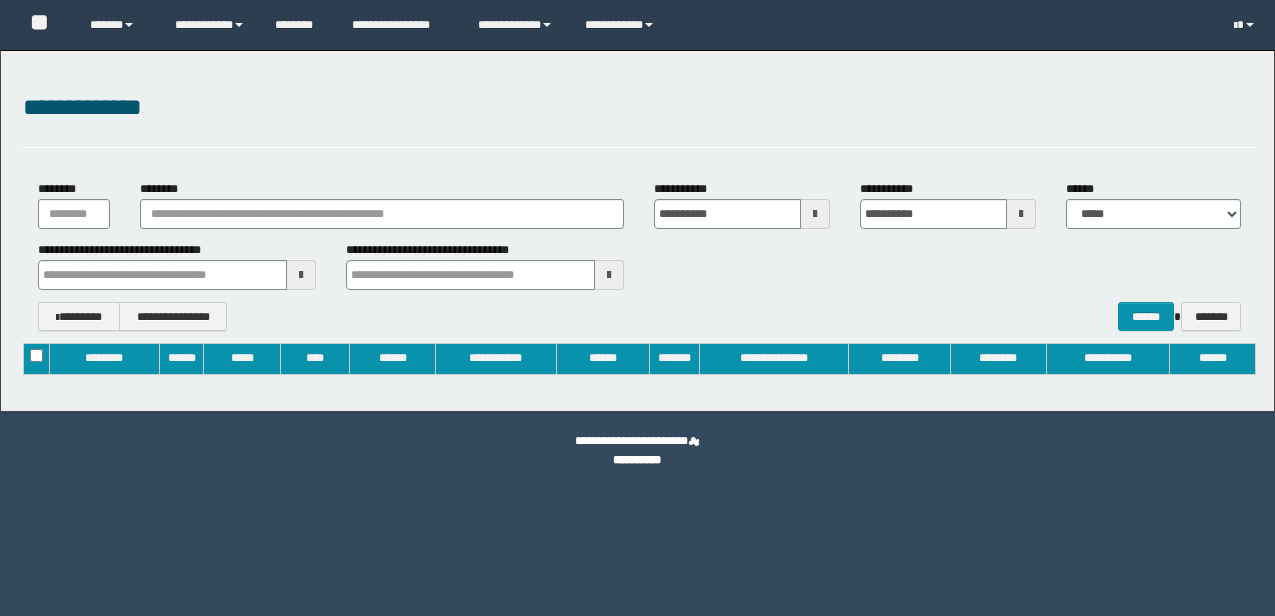scroll, scrollTop: 0, scrollLeft: 0, axis: both 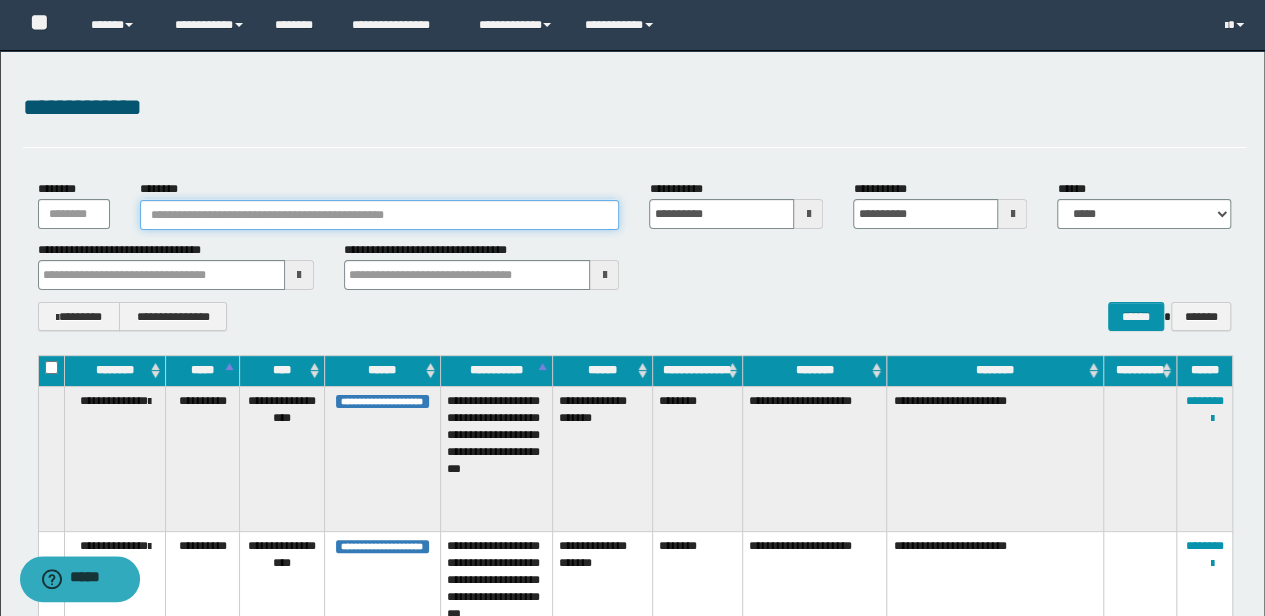 click on "********" at bounding box center (380, 215) 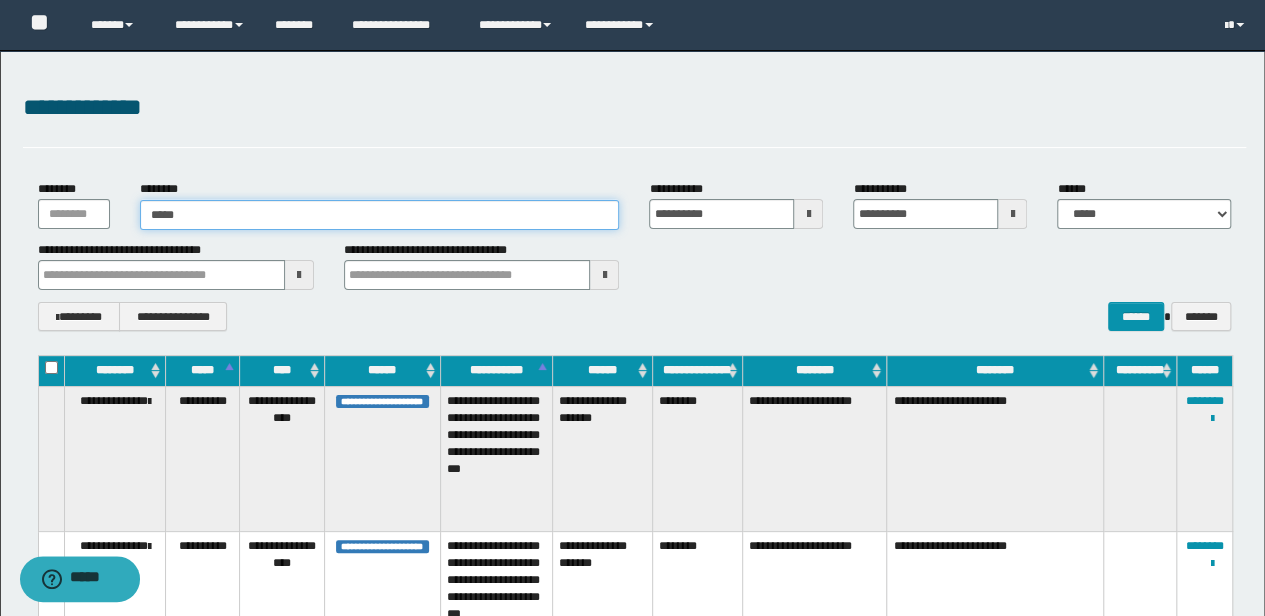 type on "******" 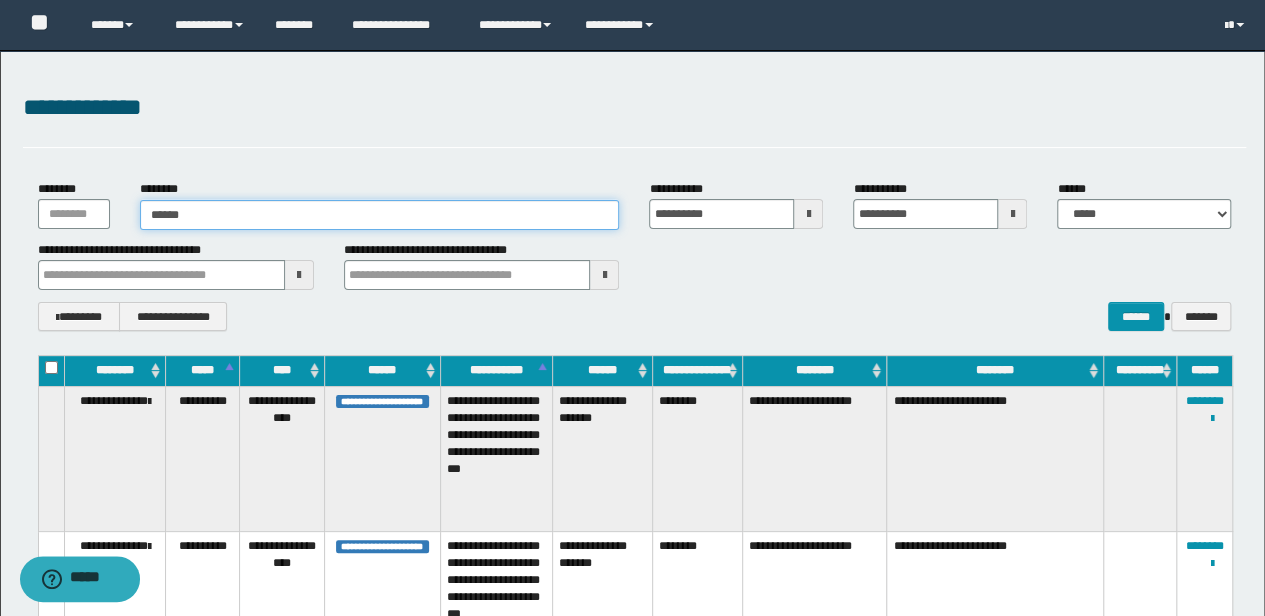 type on "******" 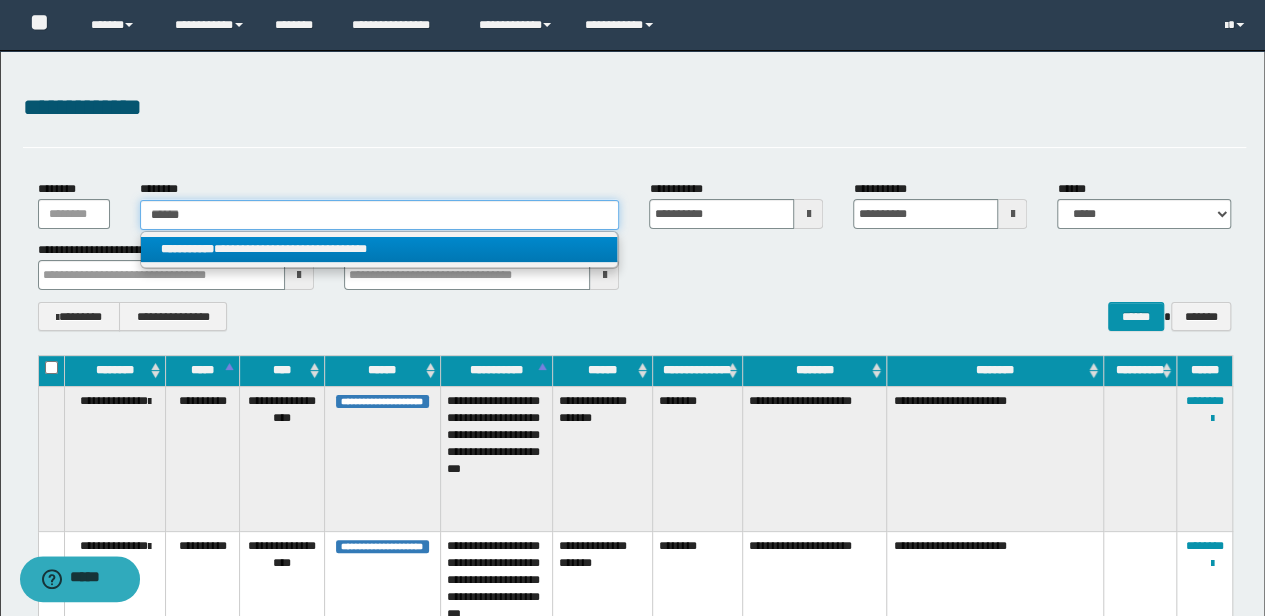 type on "******" 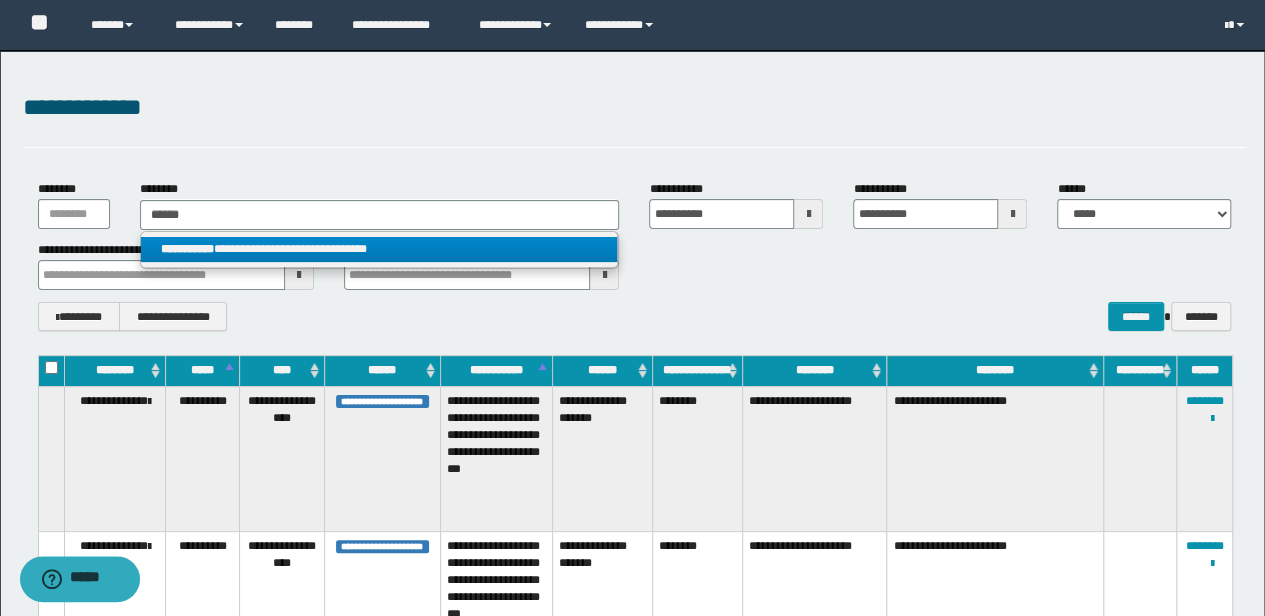 click on "**********" at bounding box center [380, 250] 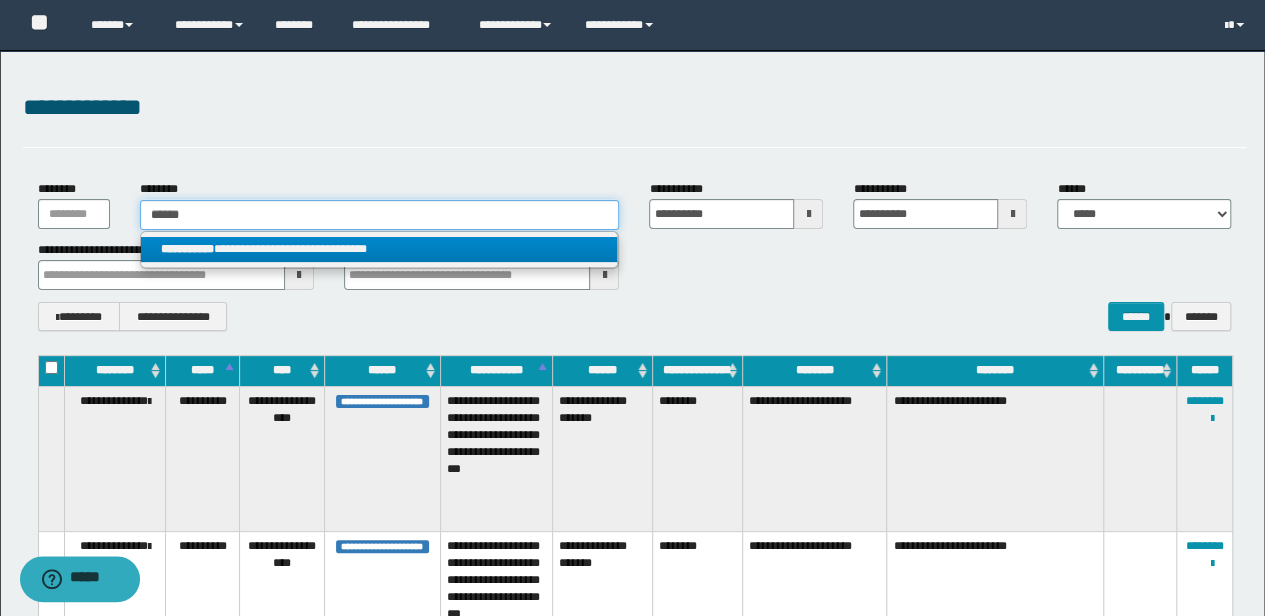 type 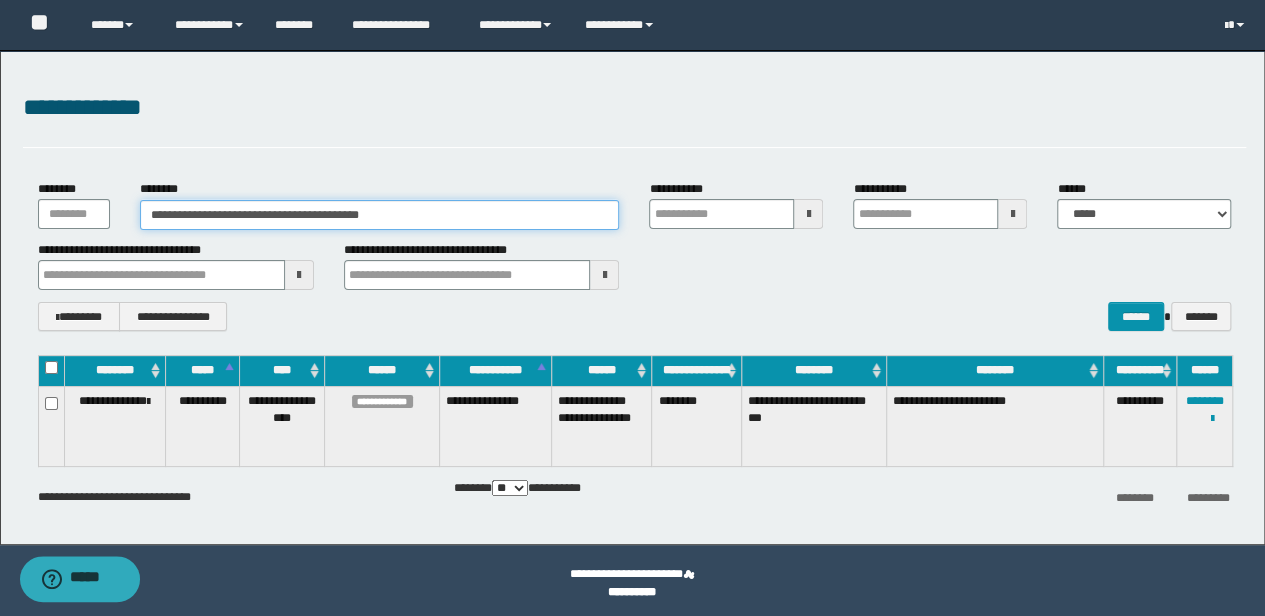 type 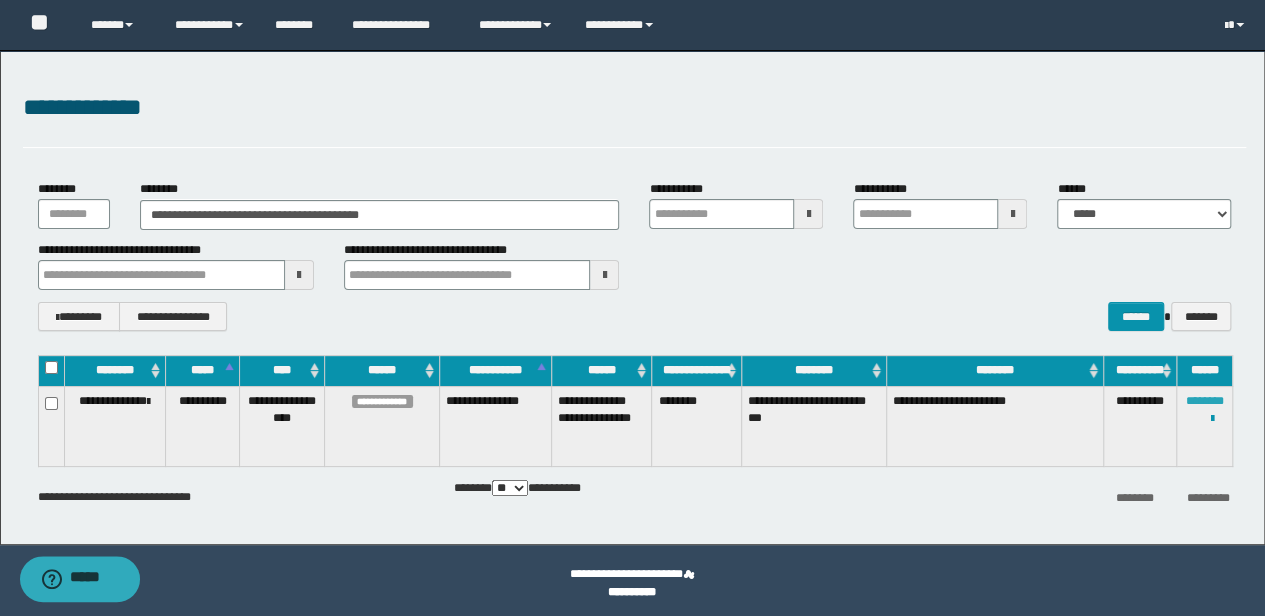 click on "********" at bounding box center (1205, 401) 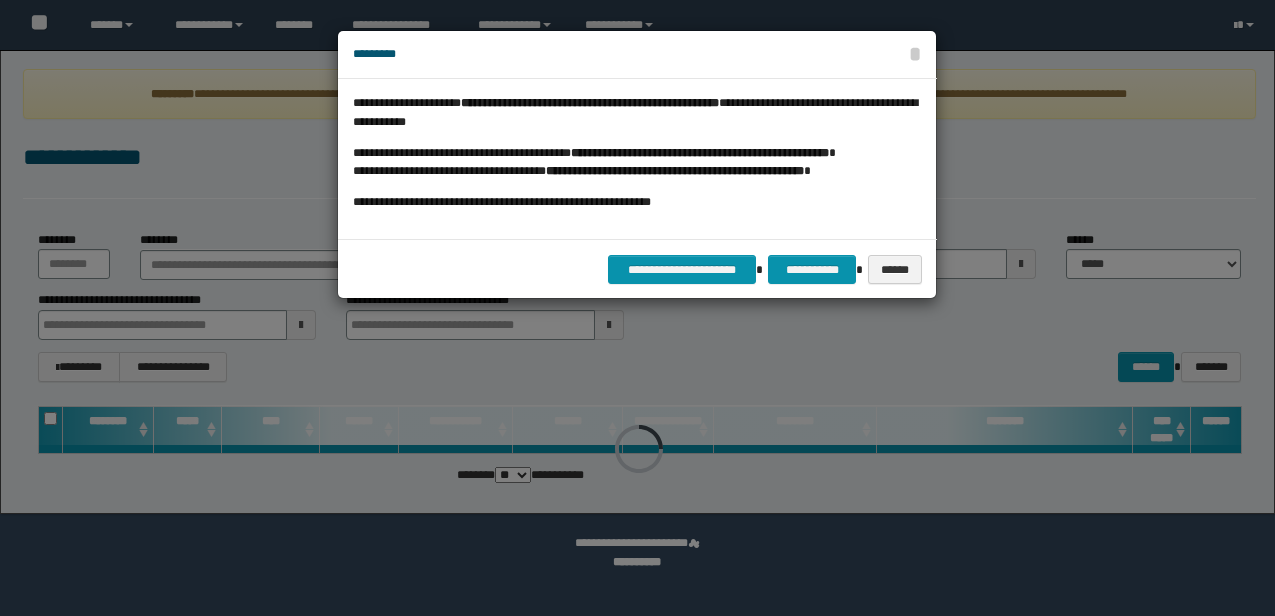 scroll, scrollTop: 0, scrollLeft: 0, axis: both 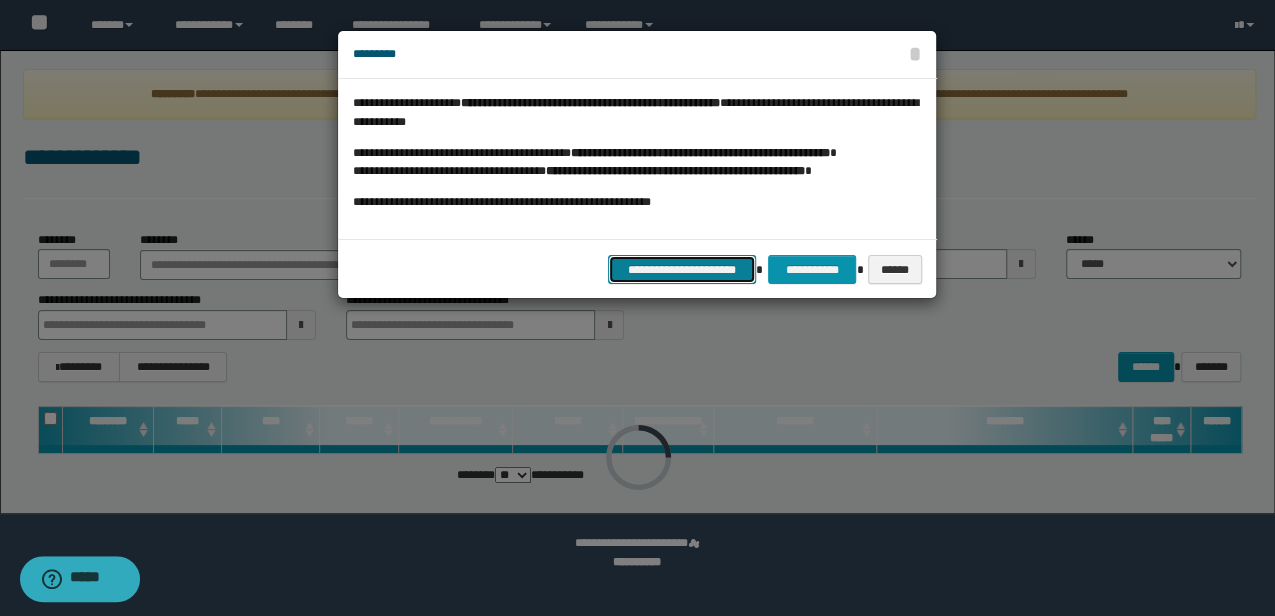 click on "**********" at bounding box center [682, 269] 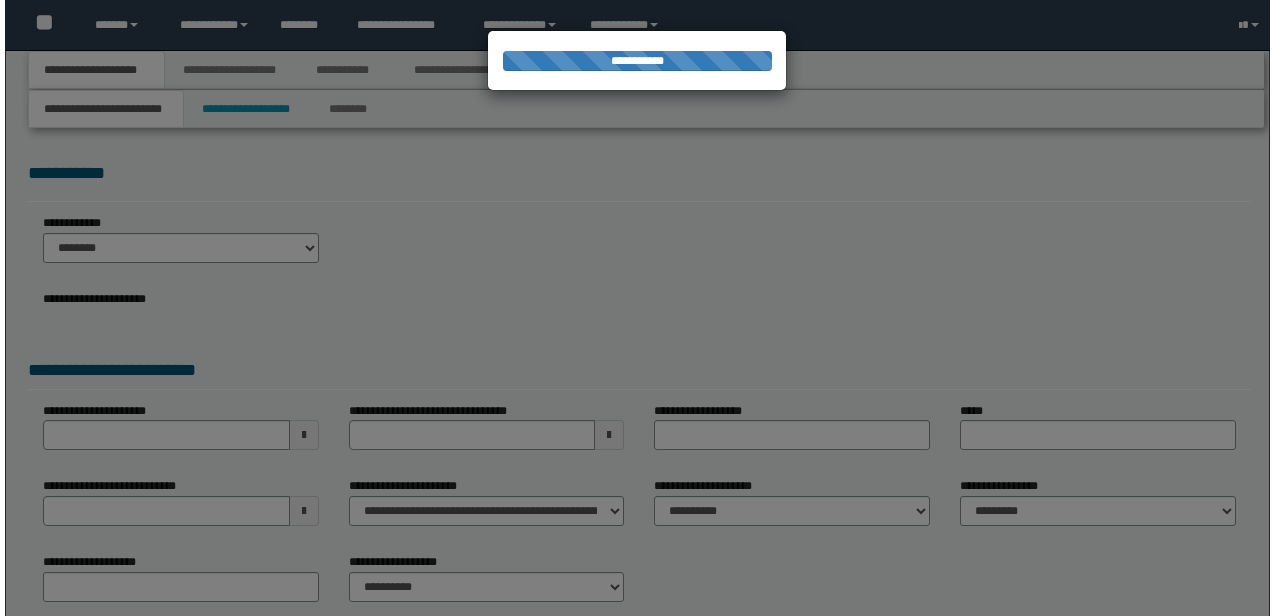 scroll, scrollTop: 0, scrollLeft: 0, axis: both 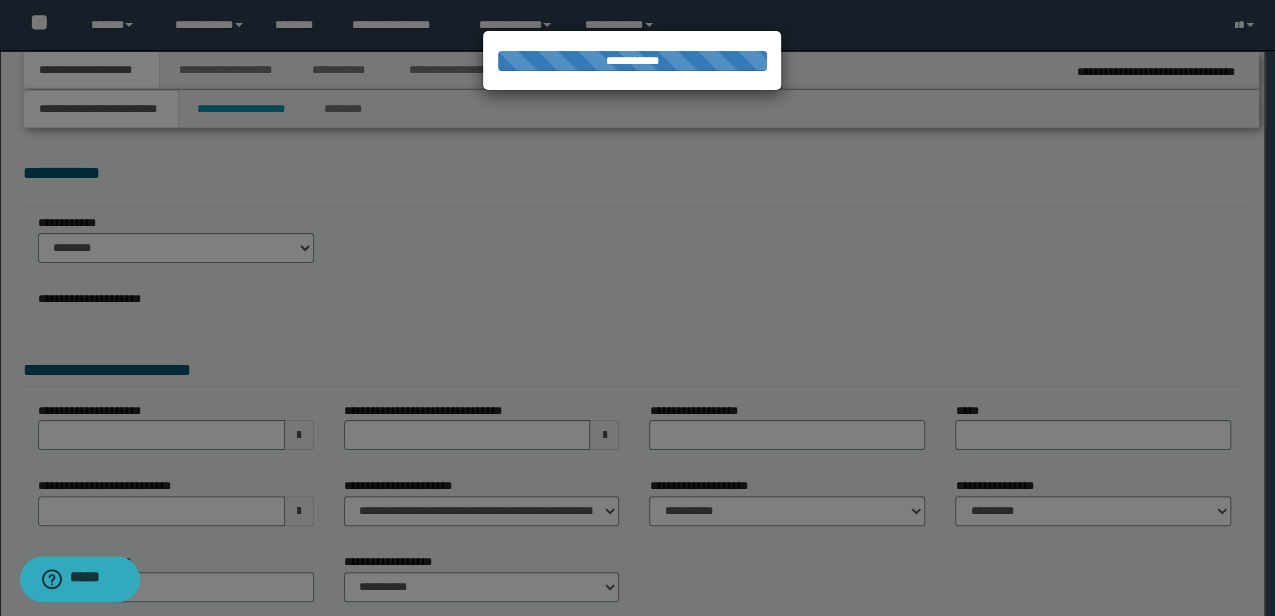 type on "**********" 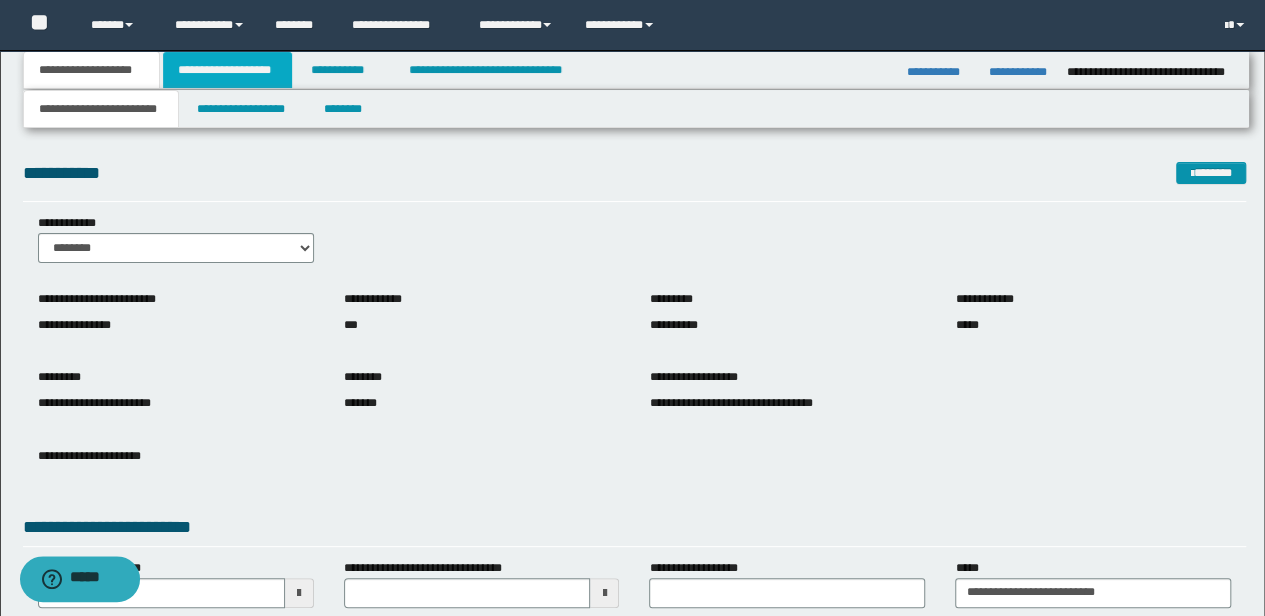 click on "**********" at bounding box center (227, 70) 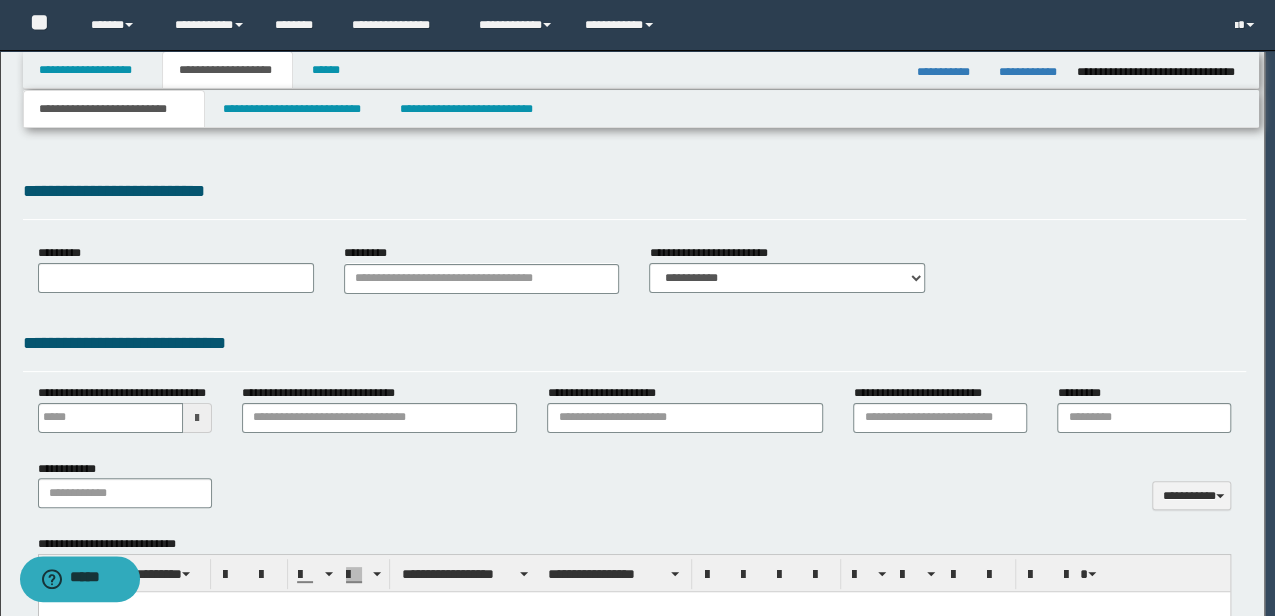 type 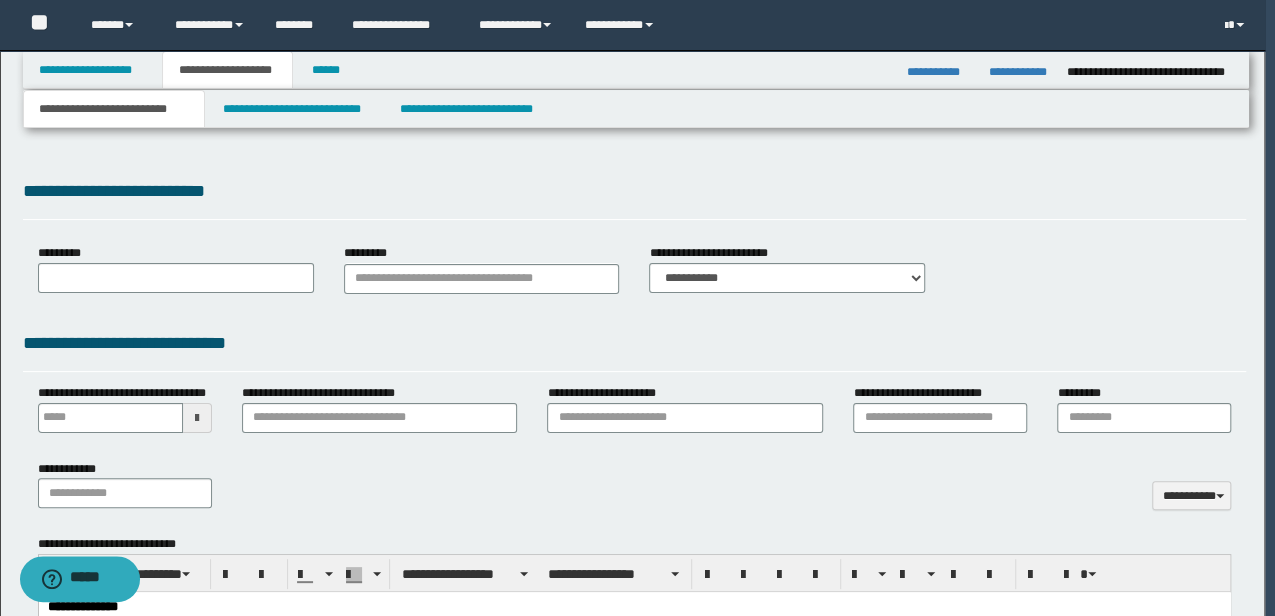 scroll, scrollTop: 0, scrollLeft: 0, axis: both 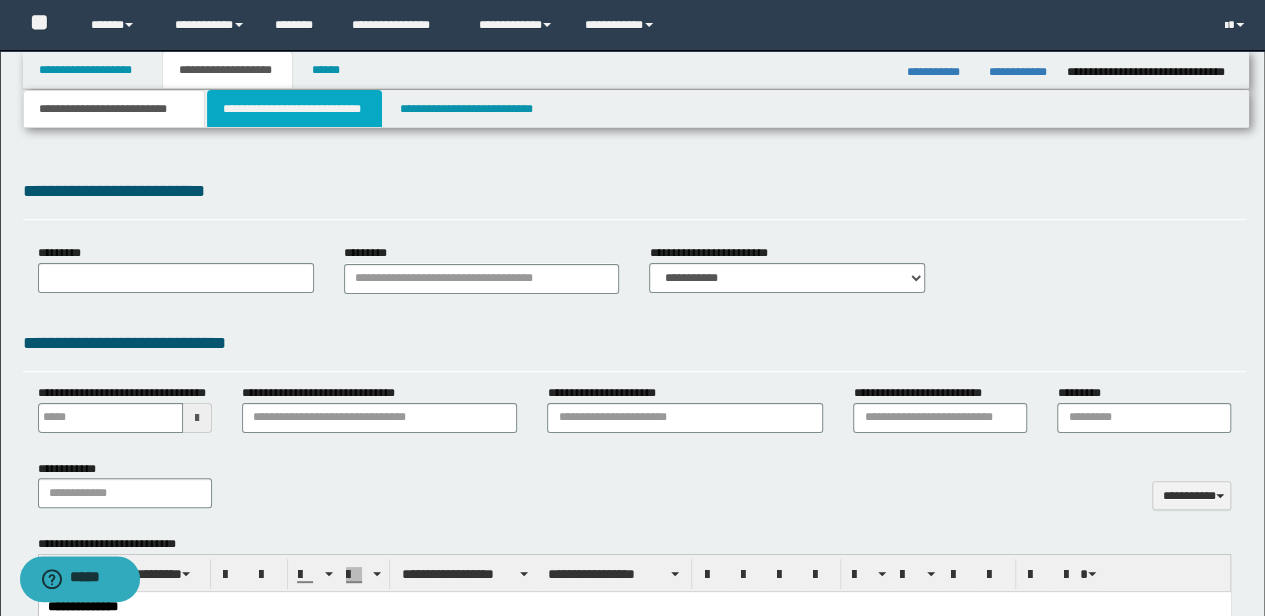 click on "**********" at bounding box center [294, 109] 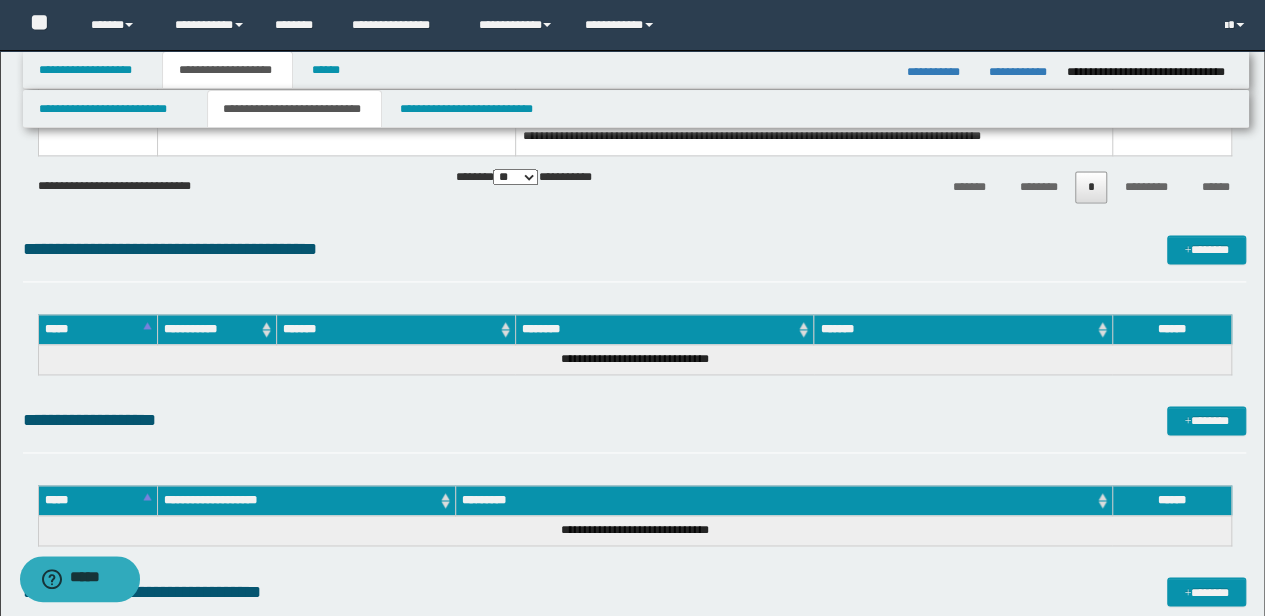 scroll, scrollTop: 1333, scrollLeft: 0, axis: vertical 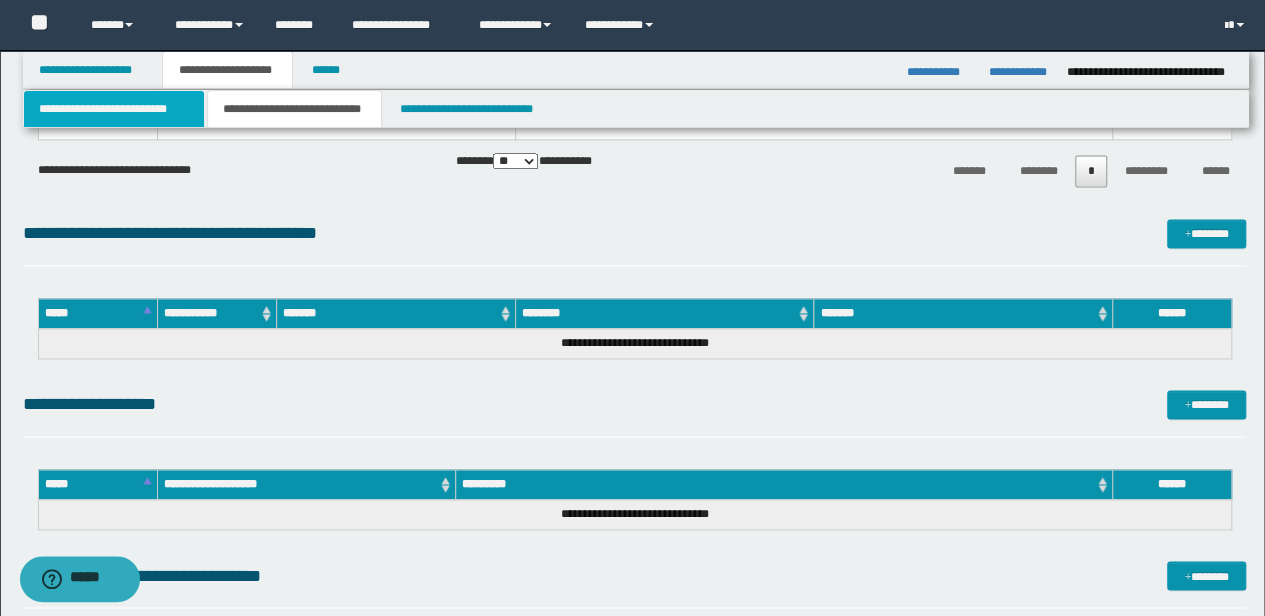 click on "**********" at bounding box center [114, 109] 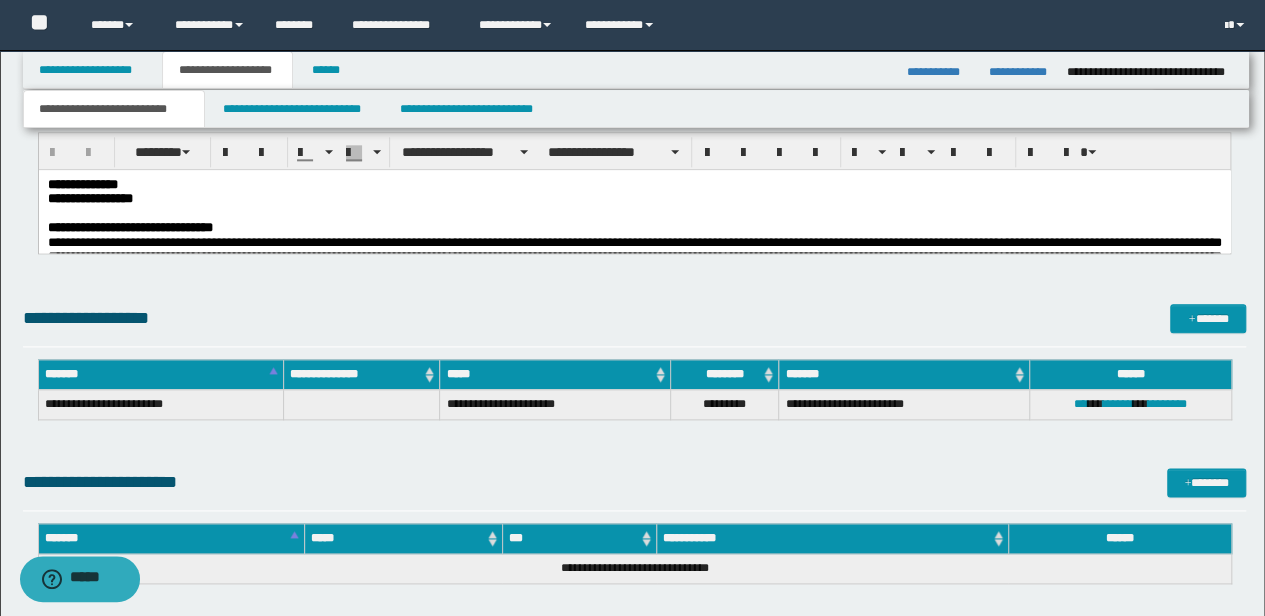 scroll, scrollTop: 852, scrollLeft: 0, axis: vertical 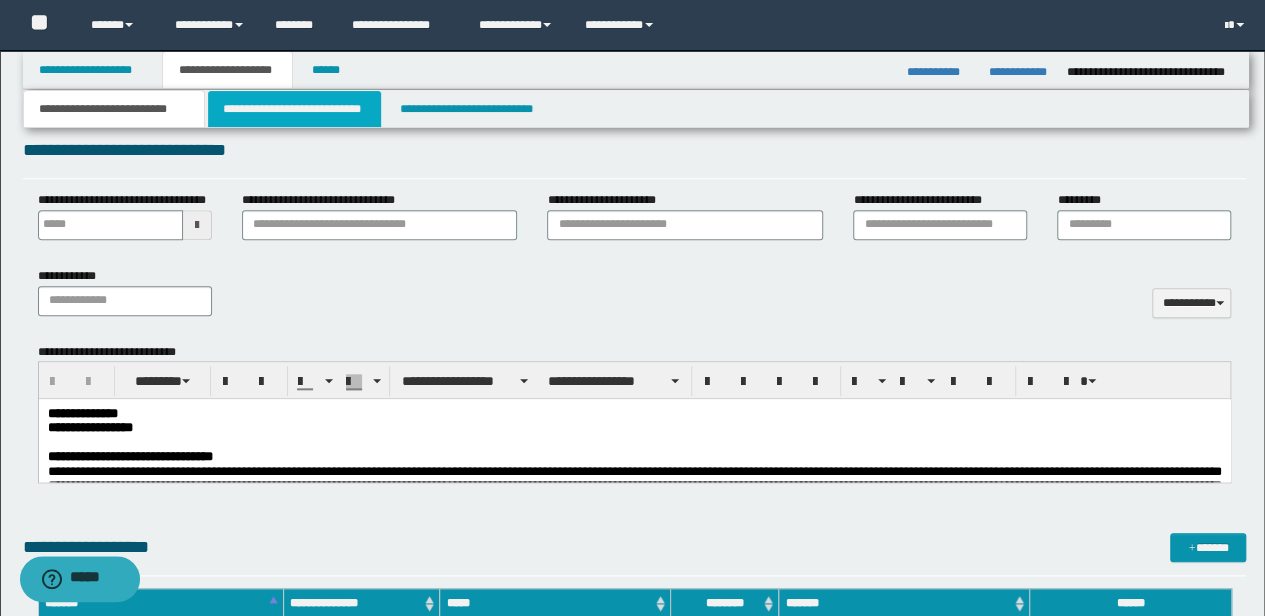 click on "**********" at bounding box center (294, 109) 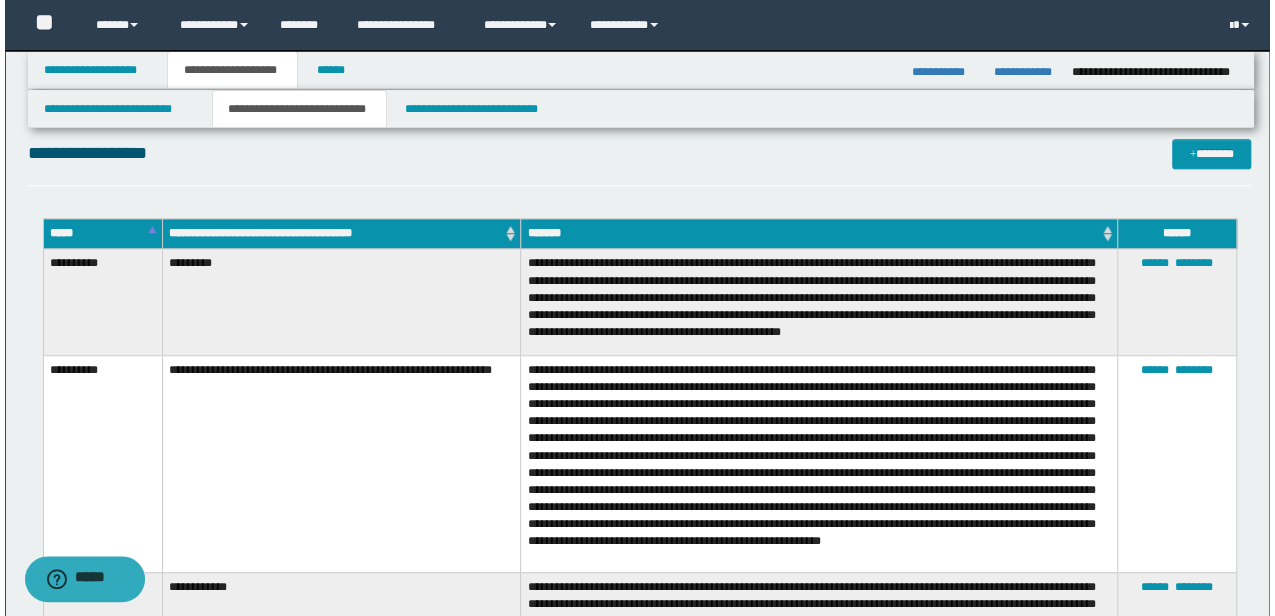 scroll, scrollTop: 518, scrollLeft: 0, axis: vertical 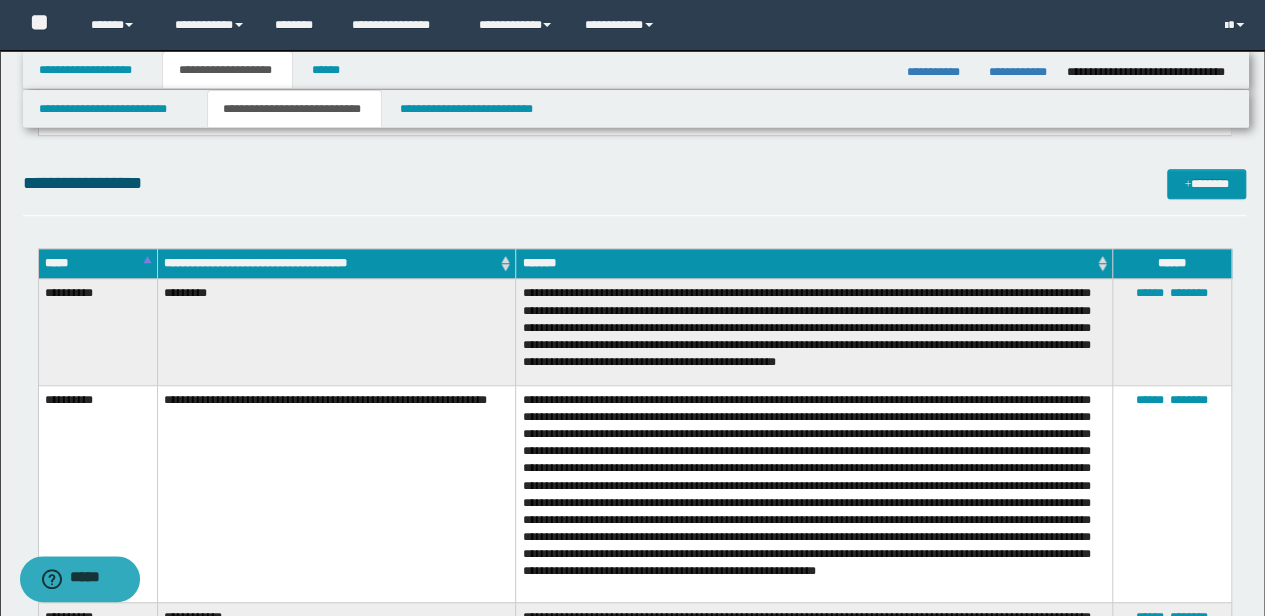 click on "**********" at bounding box center [635, 709] 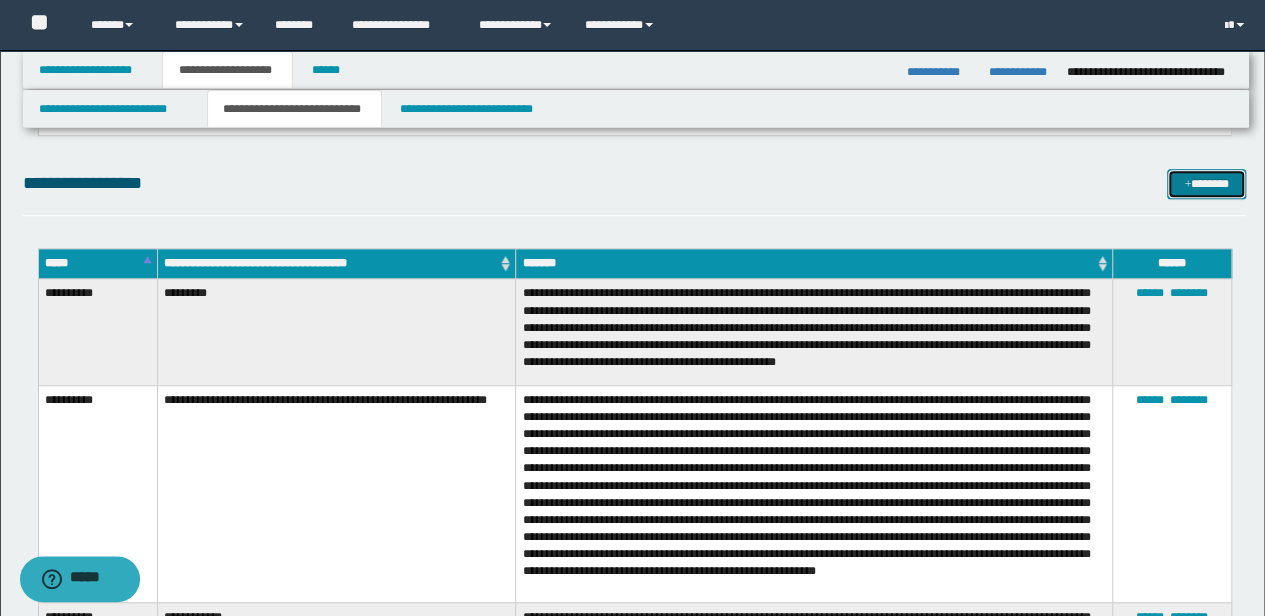 click at bounding box center (1187, 185) 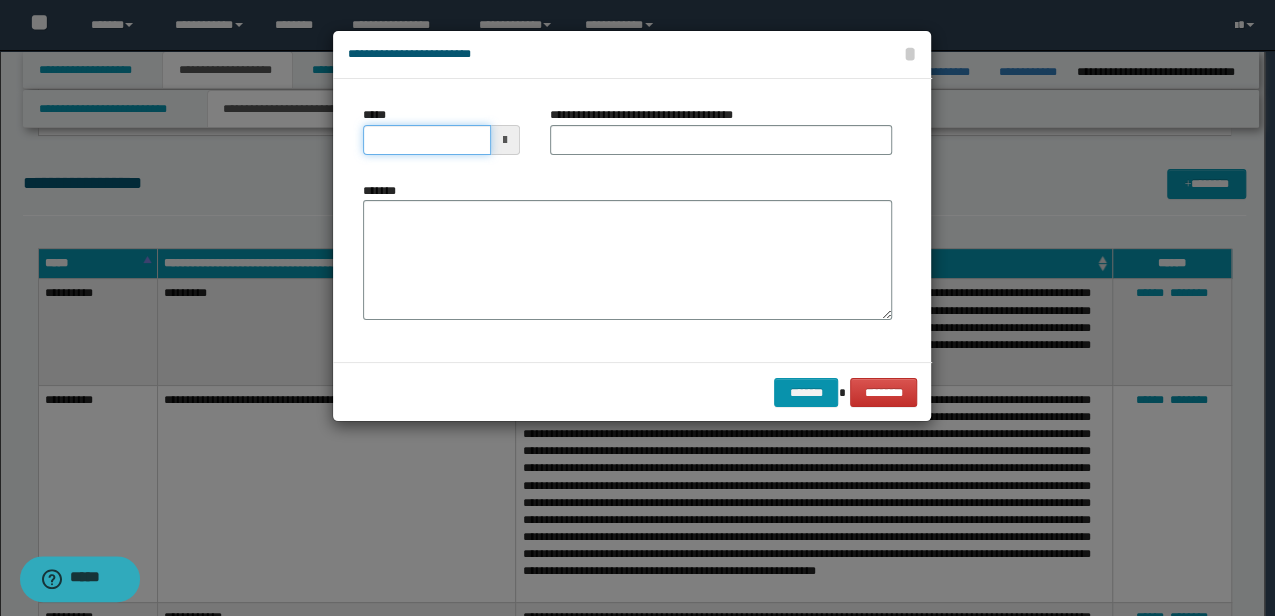 click on "*****" at bounding box center (426, 140) 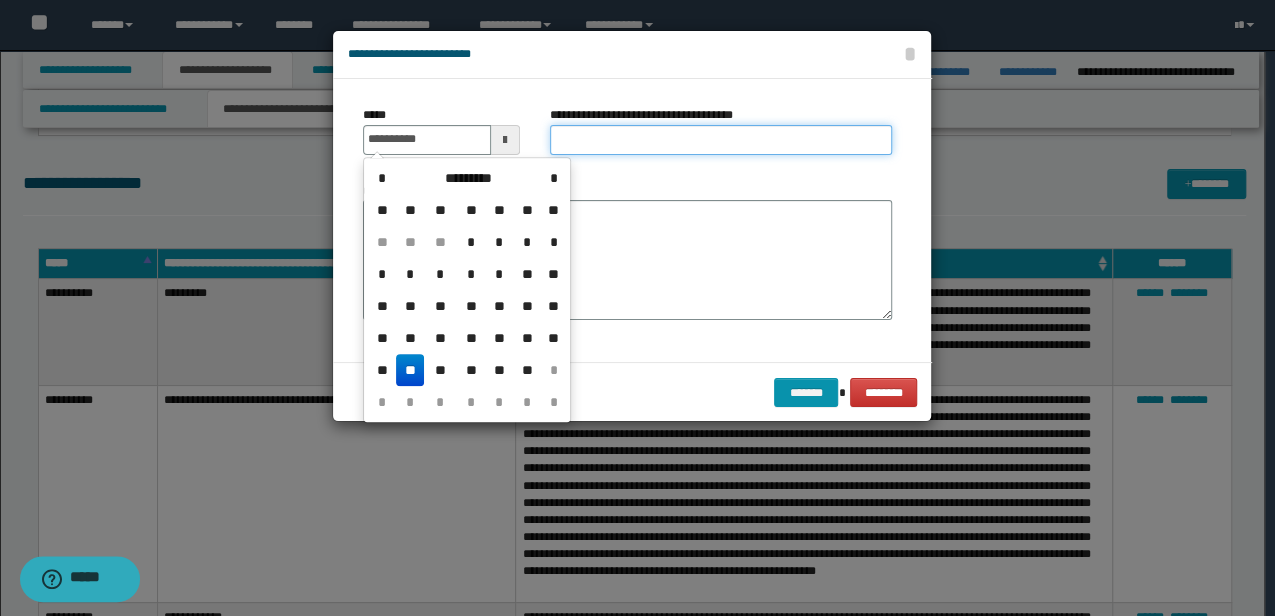 type on "**********" 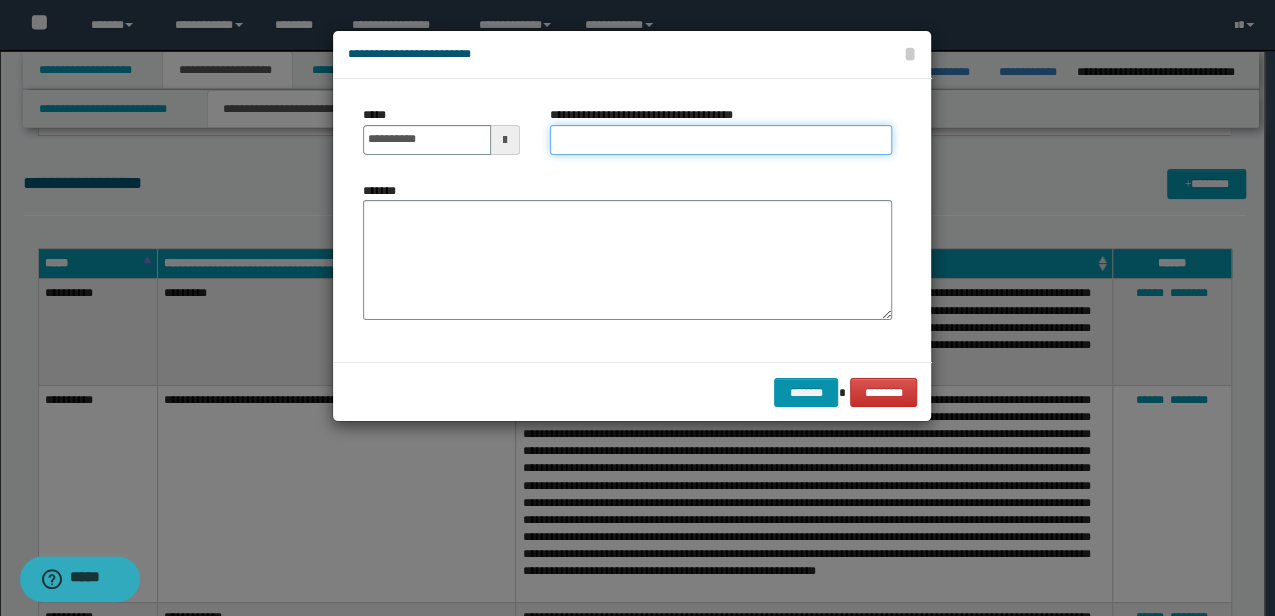 click on "**********" at bounding box center [721, 140] 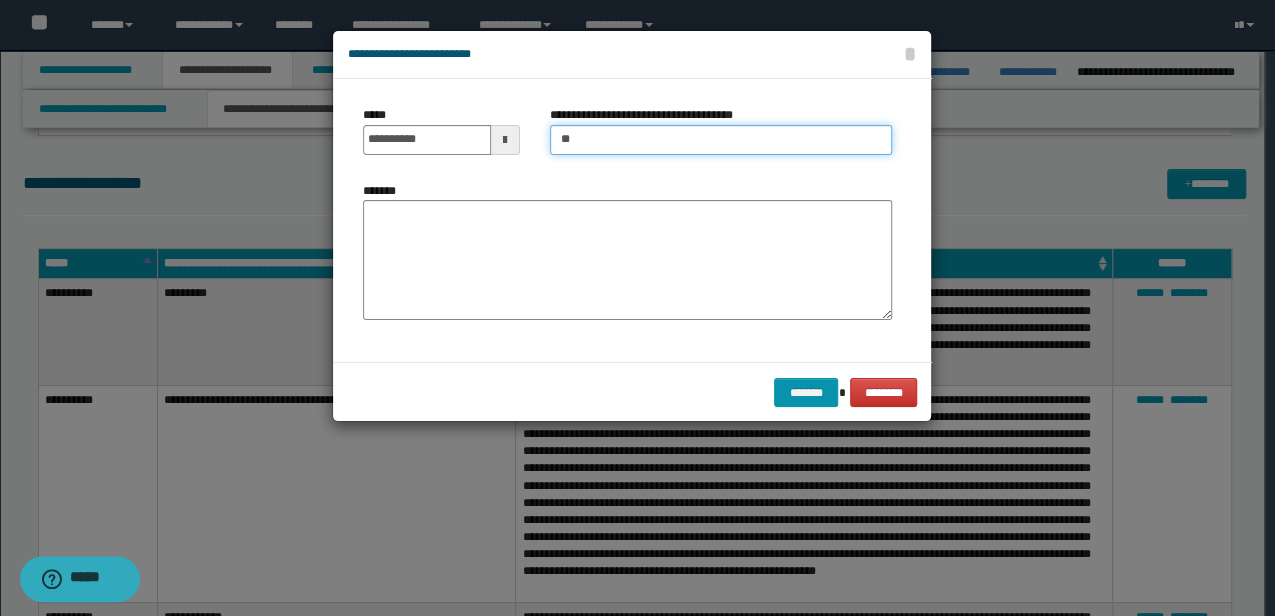 type on "*" 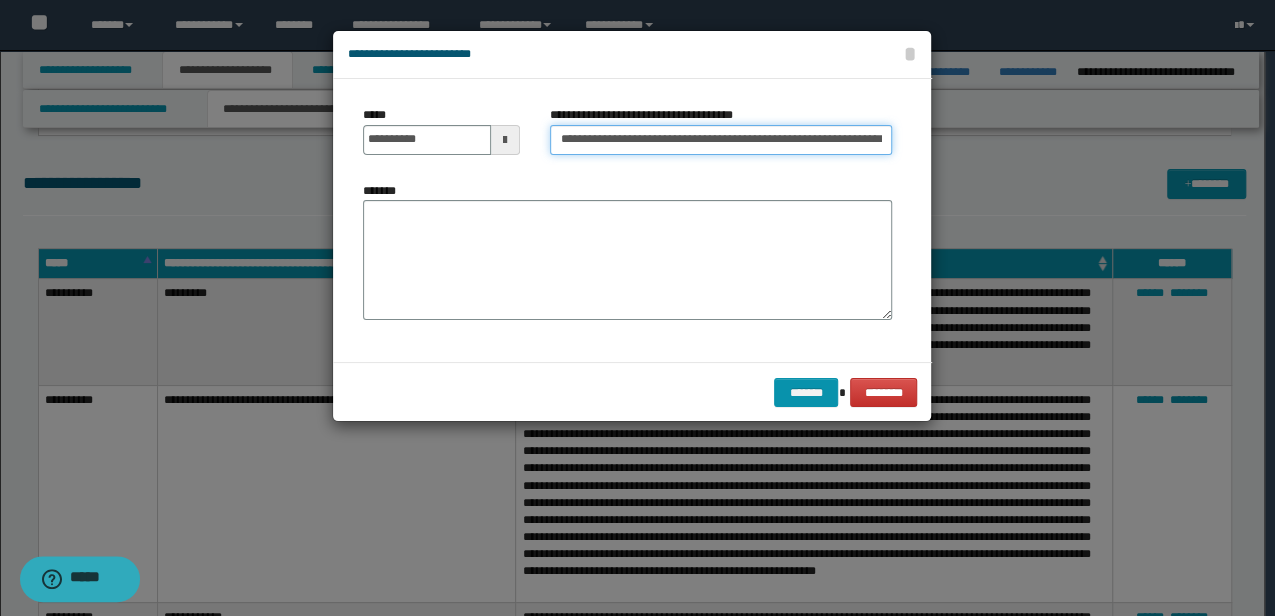 scroll, scrollTop: 0, scrollLeft: 33, axis: horizontal 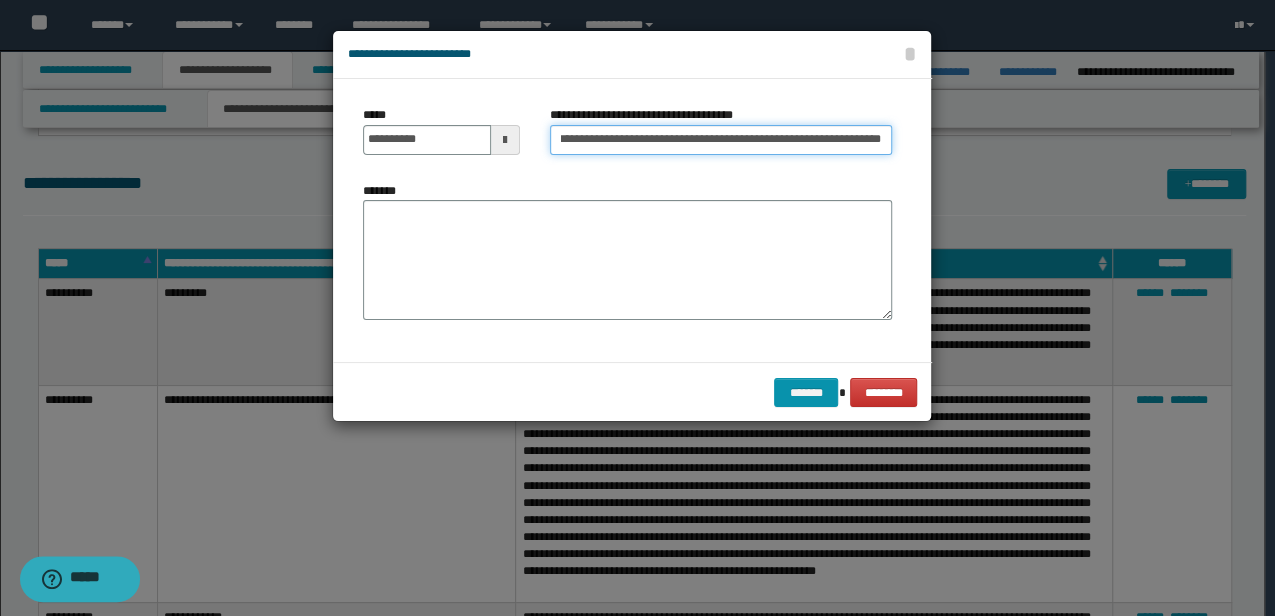 drag, startPoint x: 848, startPoint y: 140, endPoint x: 940, endPoint y: 153, distance: 92.91394 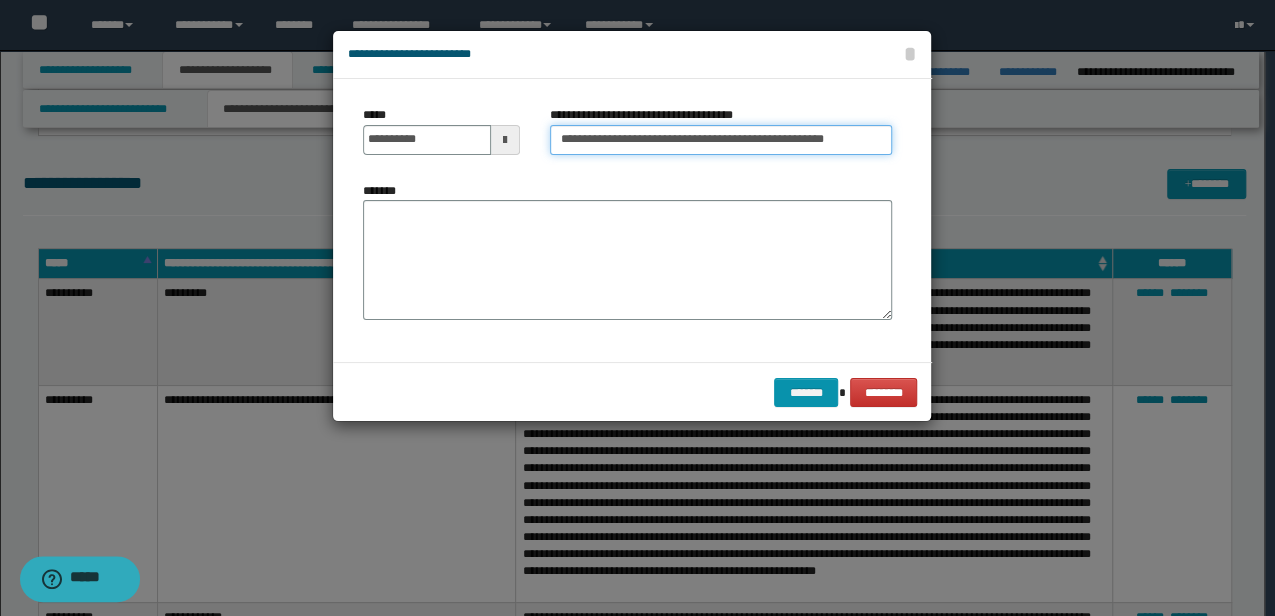 scroll, scrollTop: 0, scrollLeft: 0, axis: both 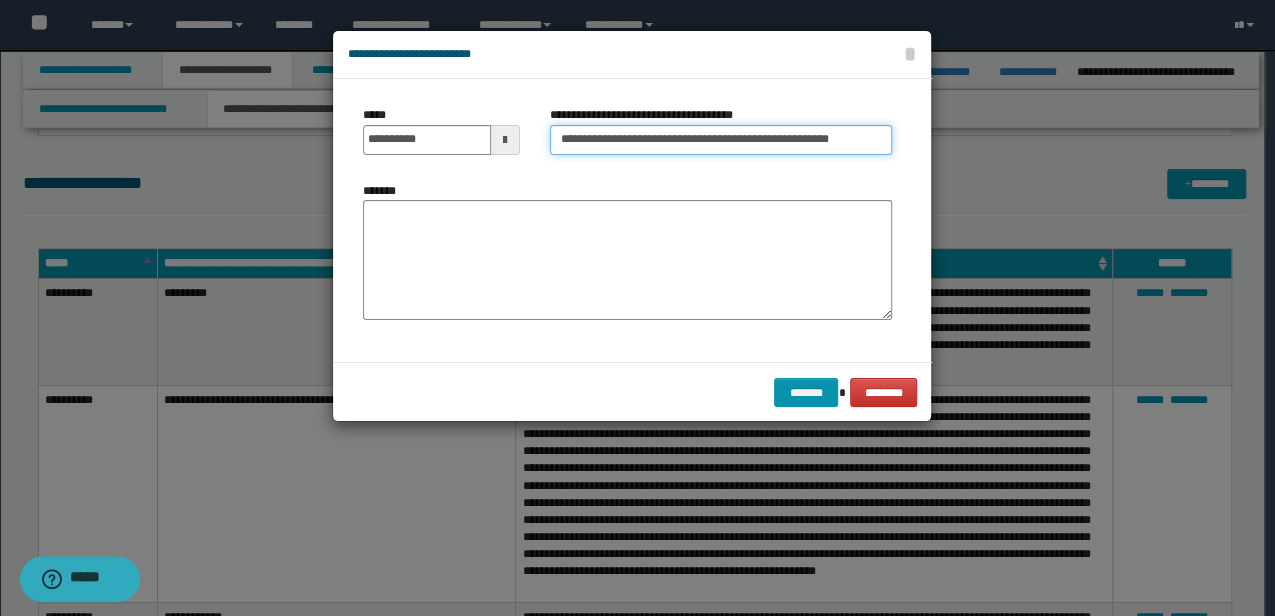 type on "**********" 